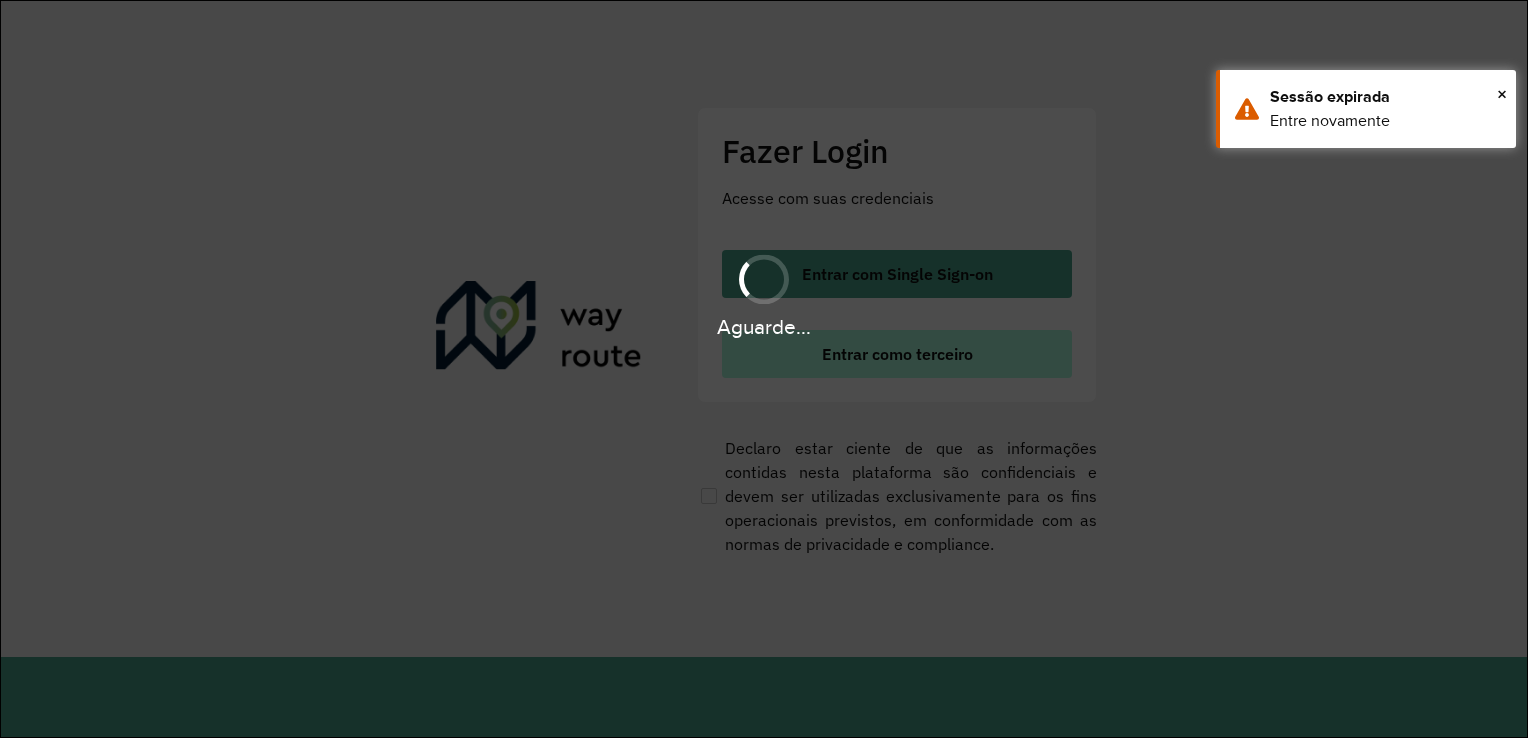 scroll, scrollTop: 0, scrollLeft: 0, axis: both 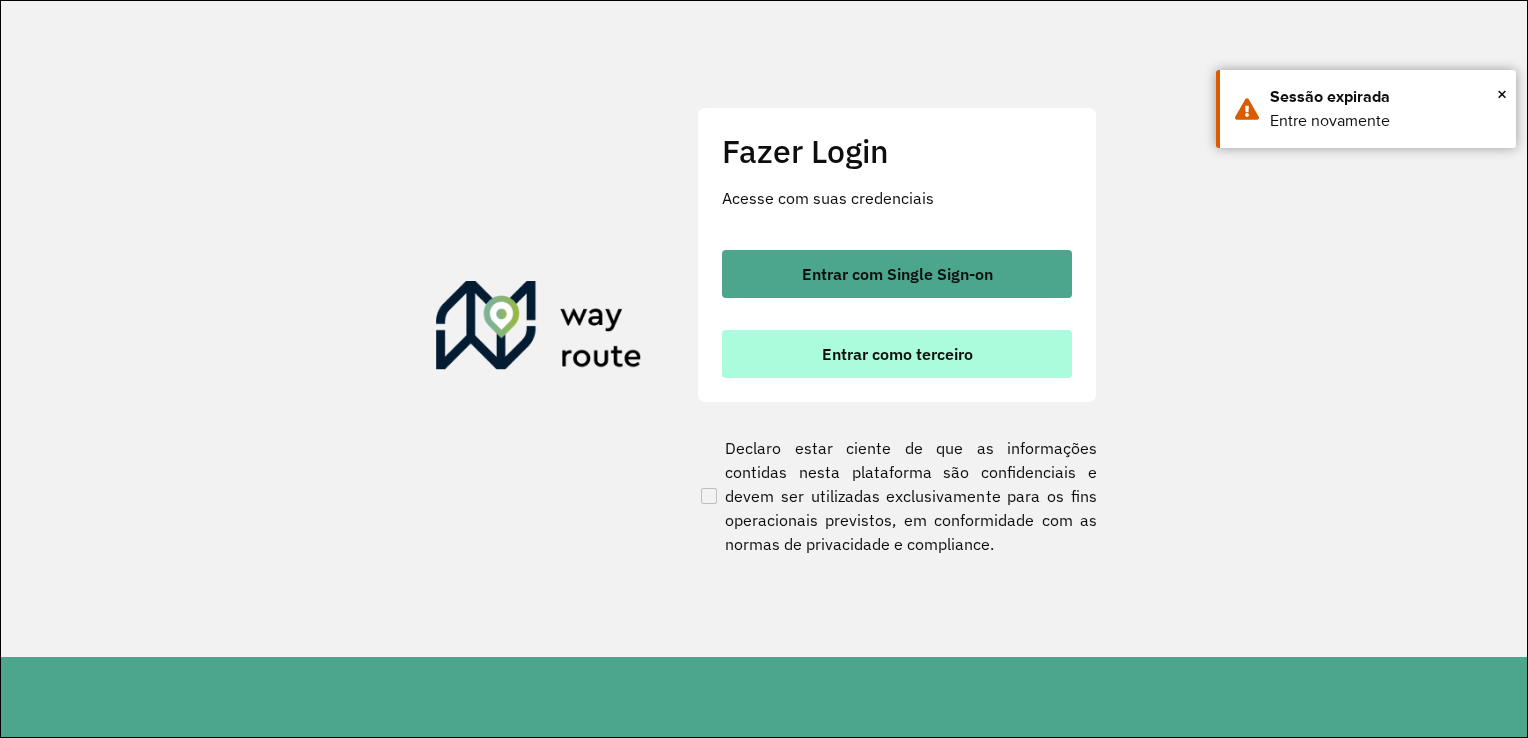 click on "Entrar como terceiro" at bounding box center (897, 354) 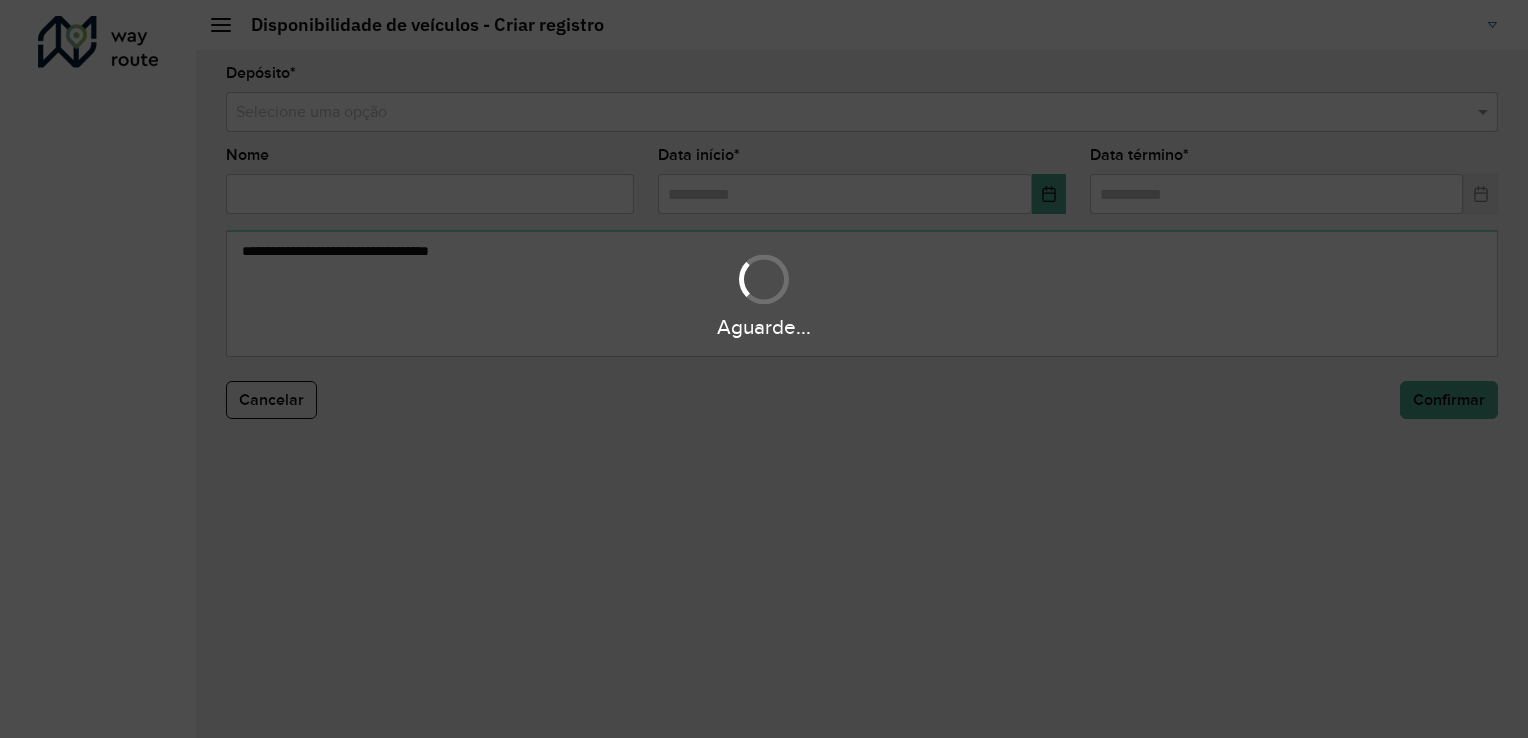 scroll, scrollTop: 0, scrollLeft: 0, axis: both 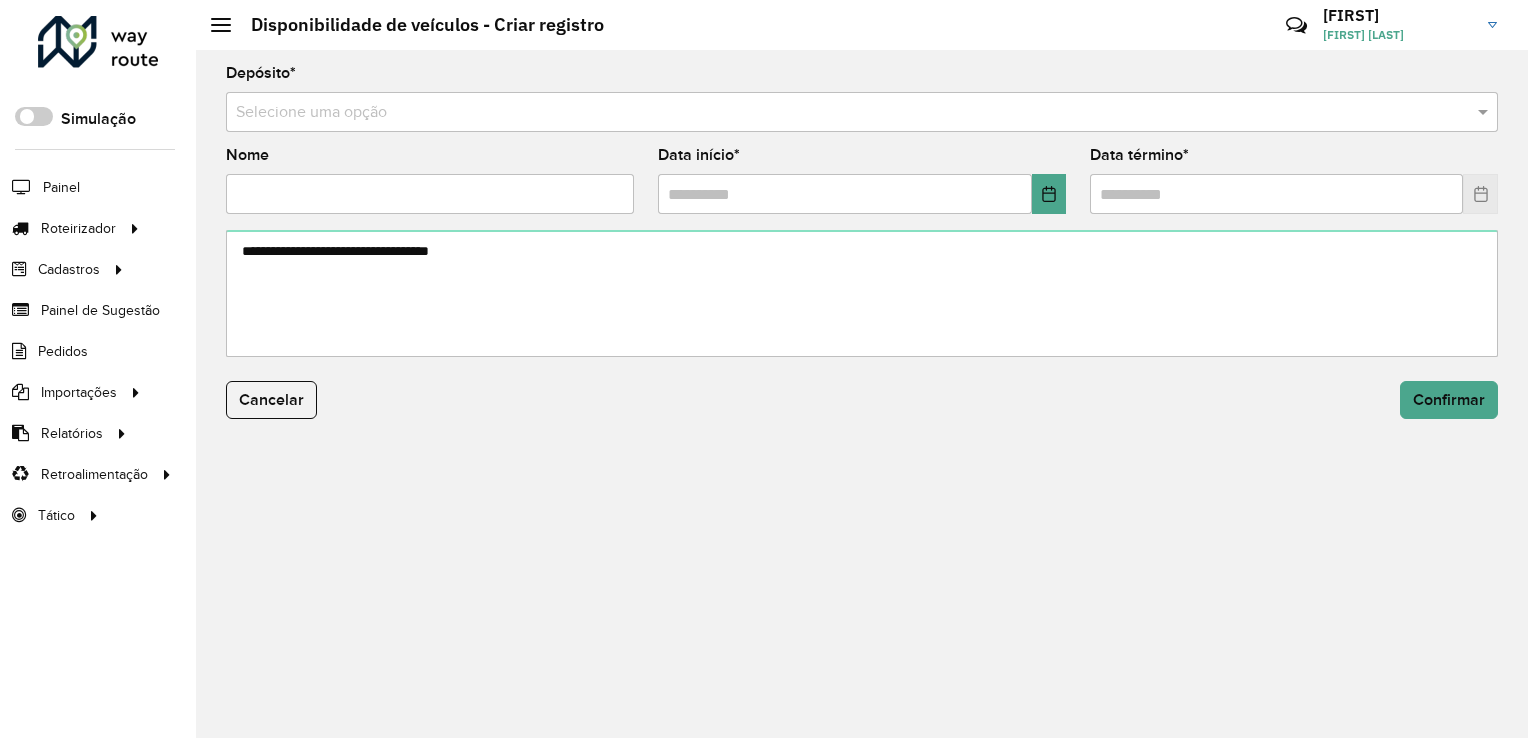 click at bounding box center (842, 113) 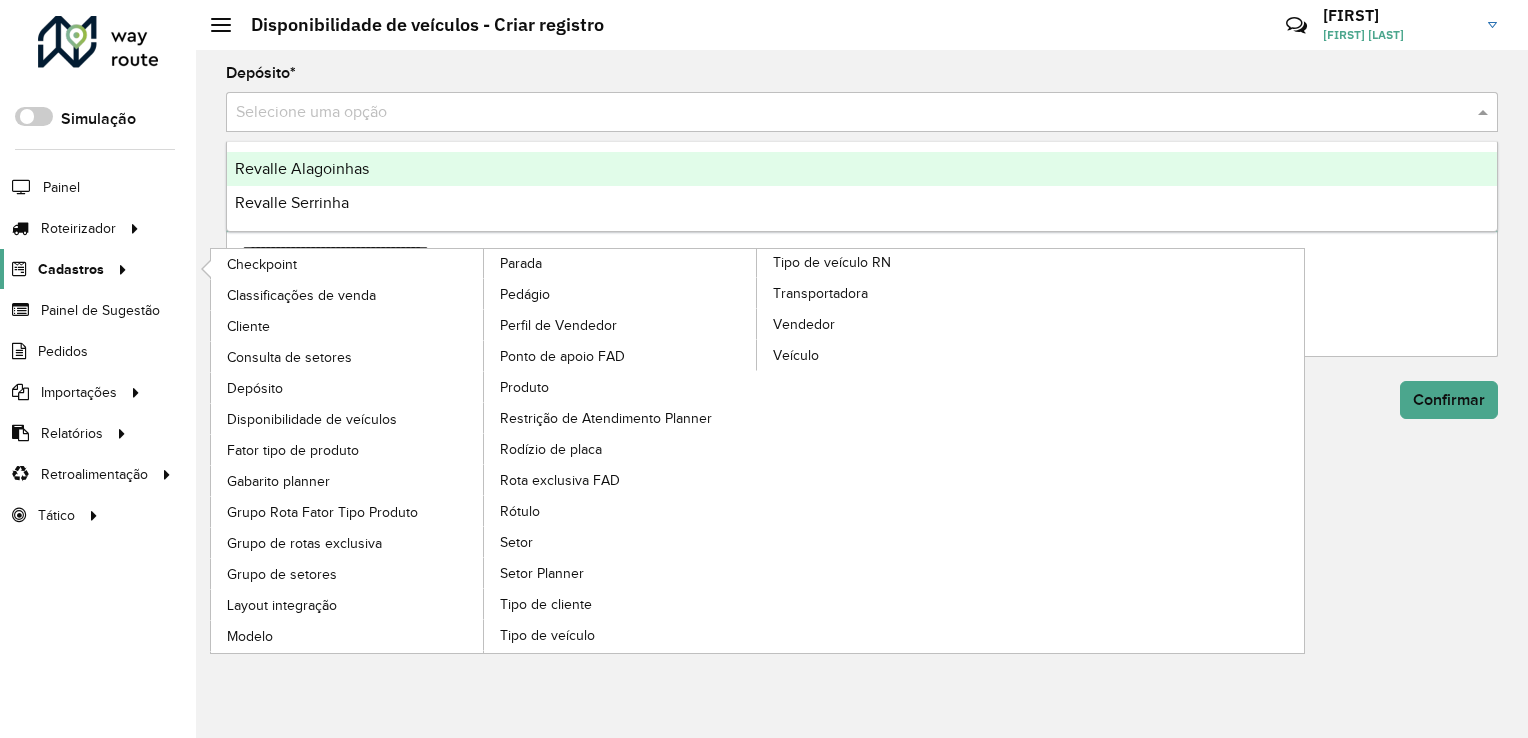 click 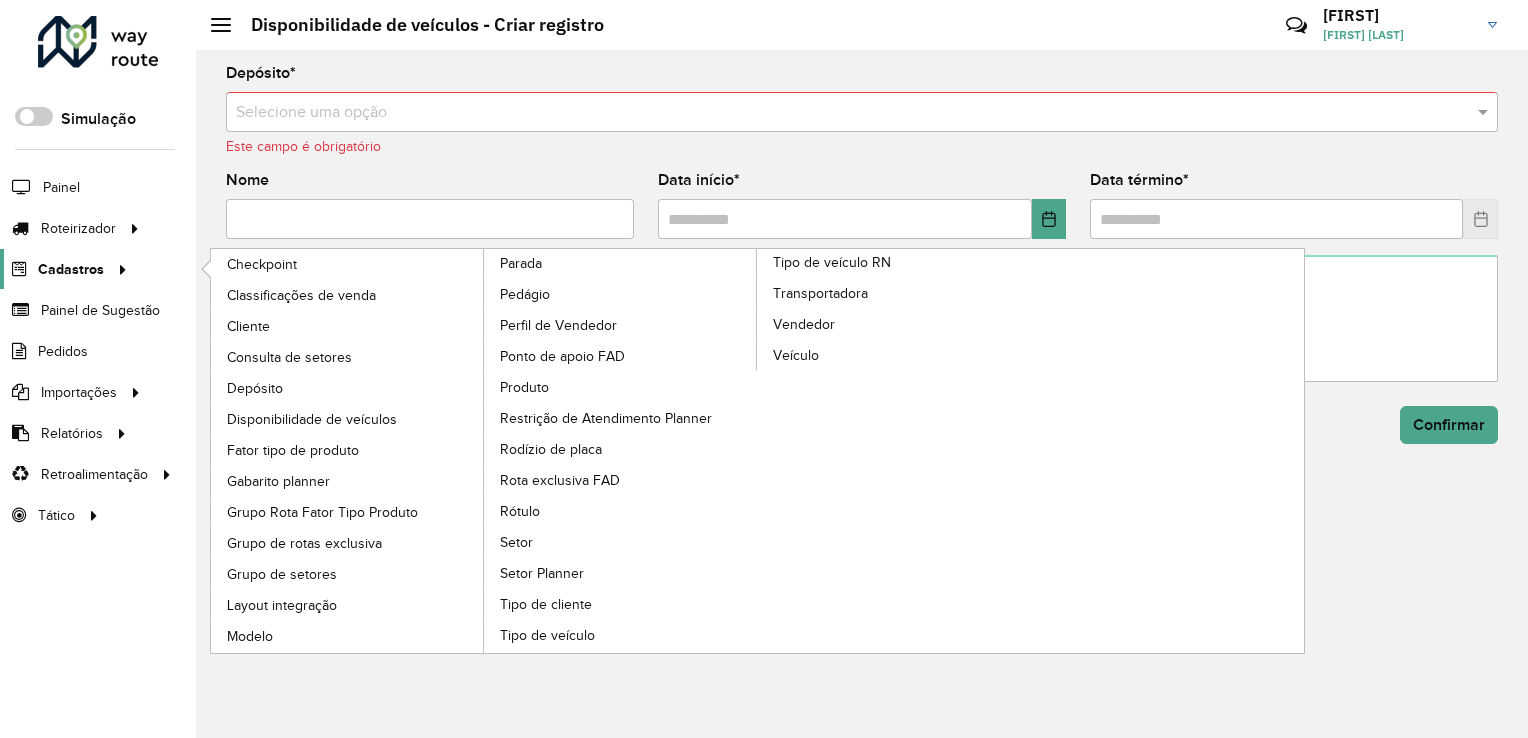 click on "Cadastros" 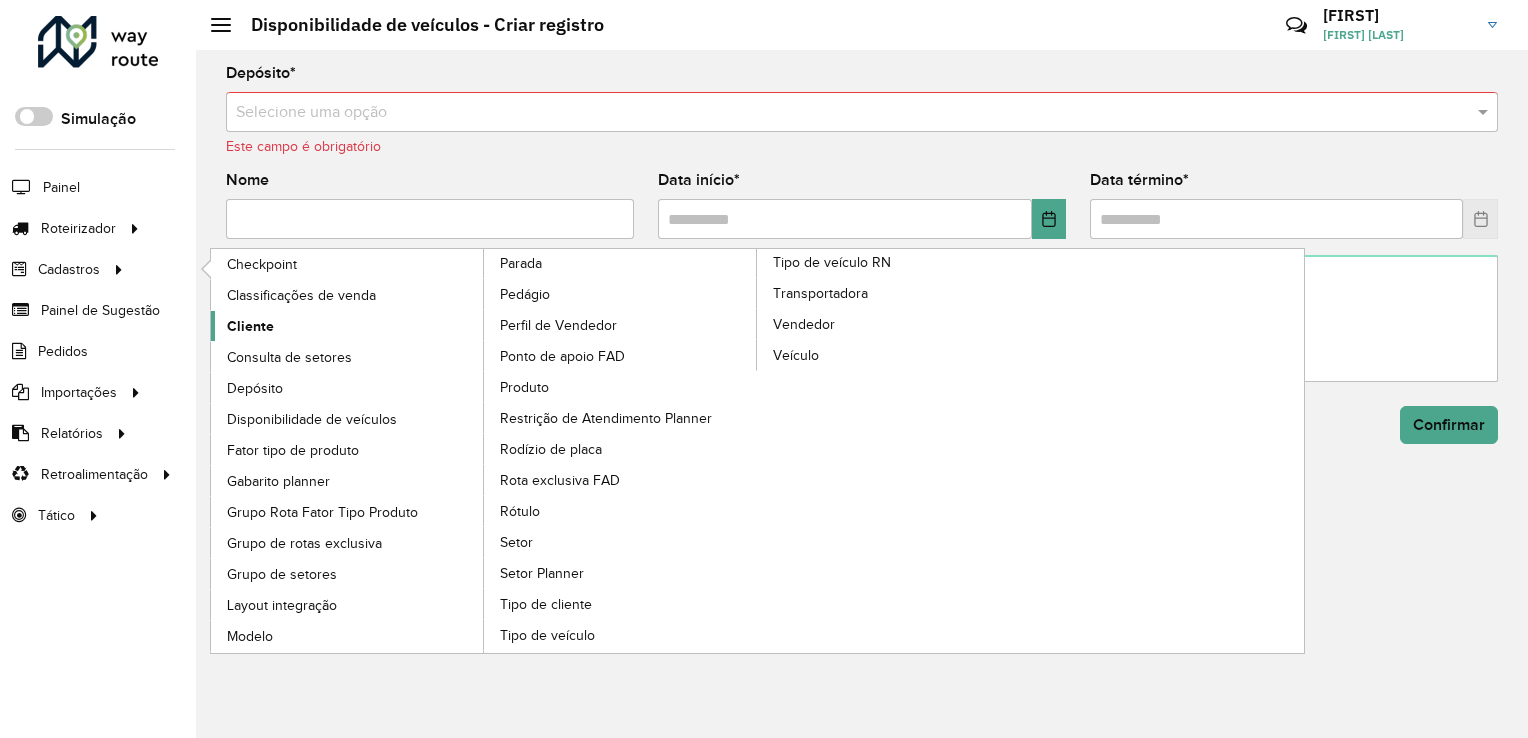 click on "Cliente" 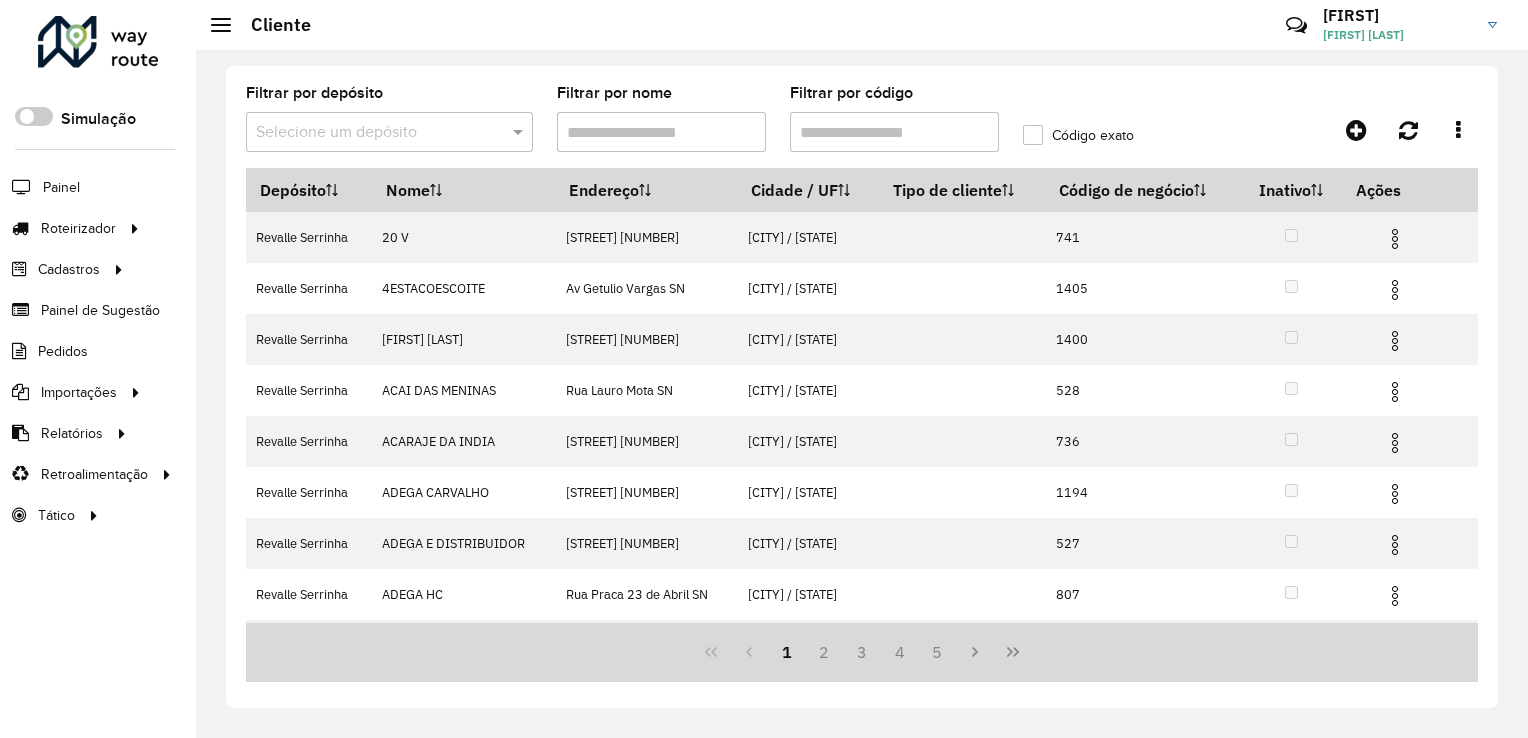 click on "Filtrar por código" at bounding box center (894, 132) 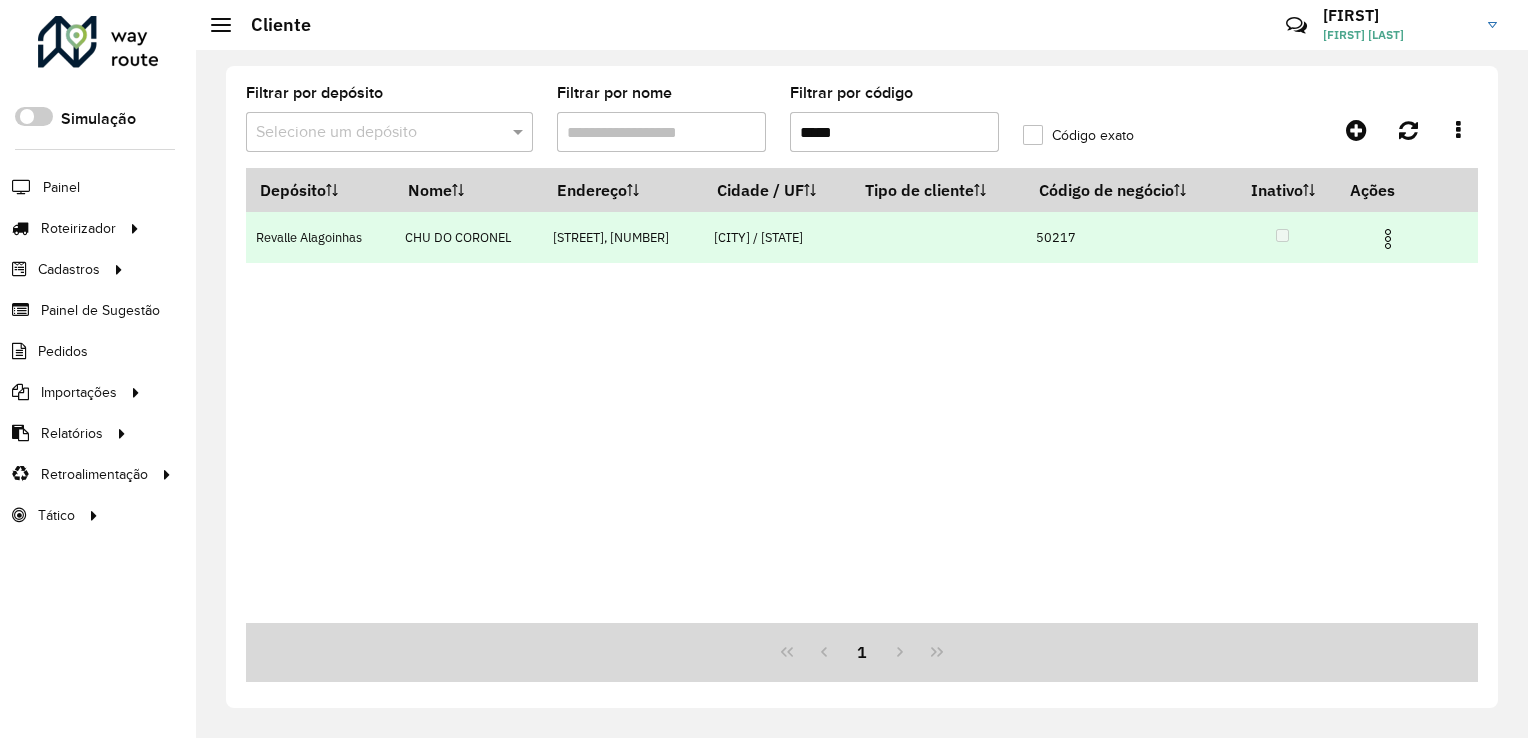 type on "*****" 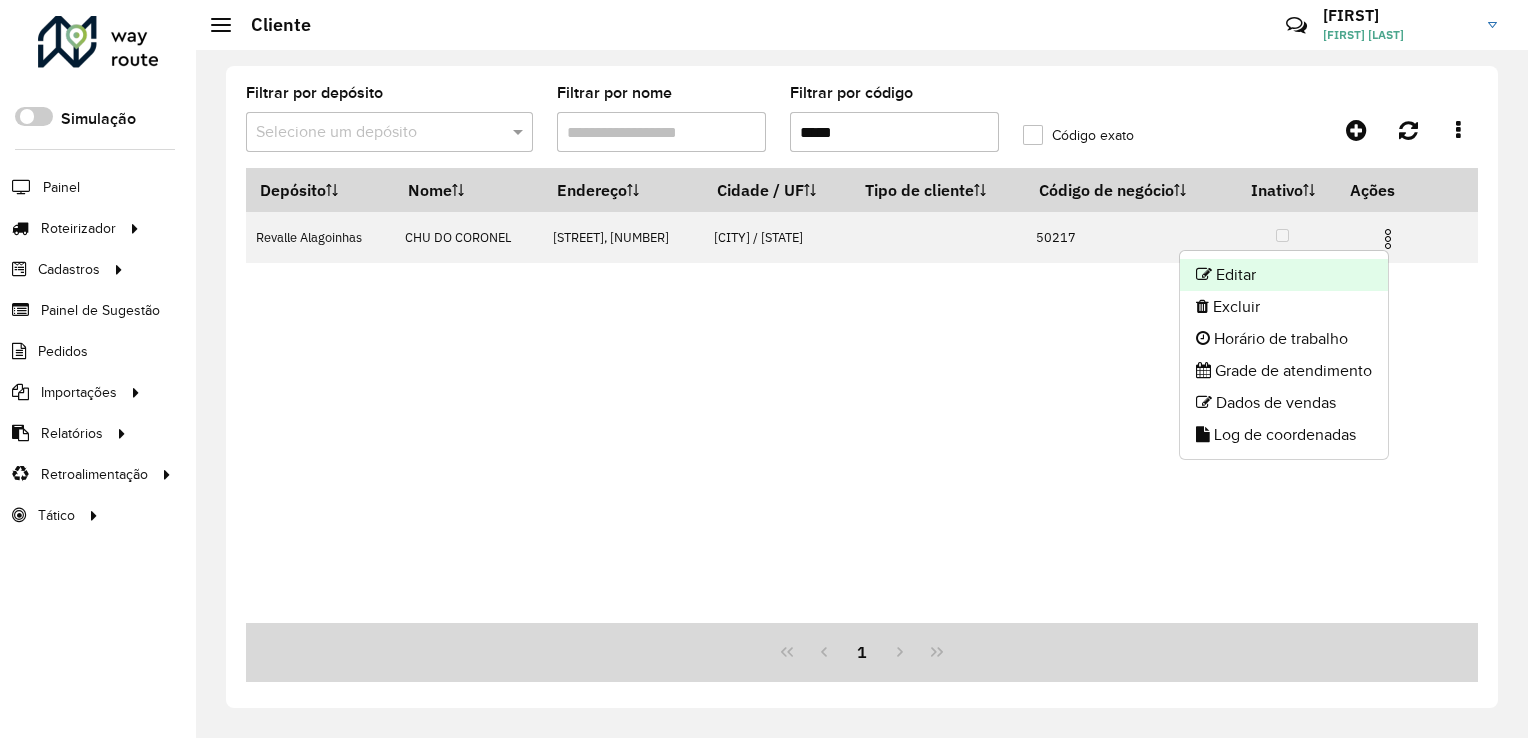 click on "Editar" 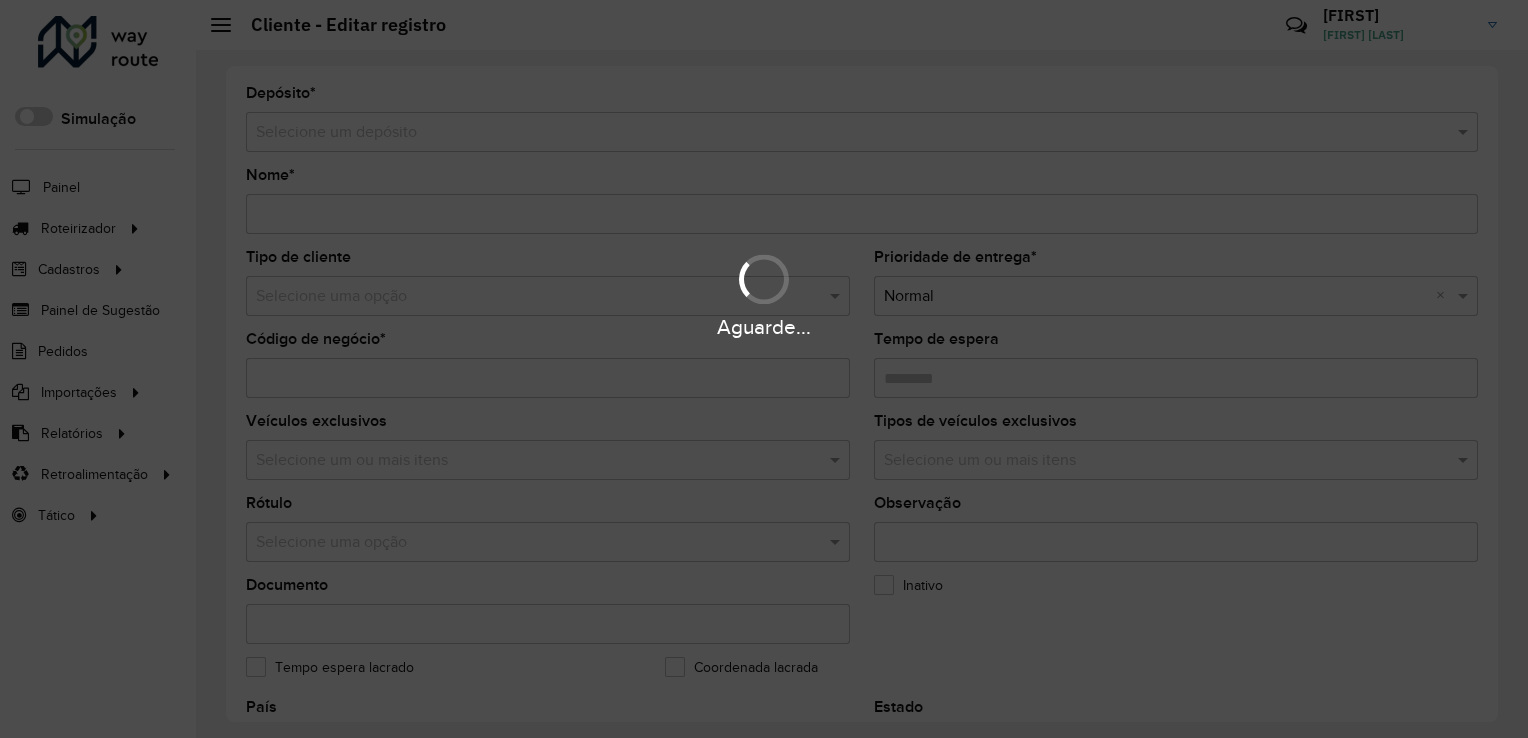 type on "**********" 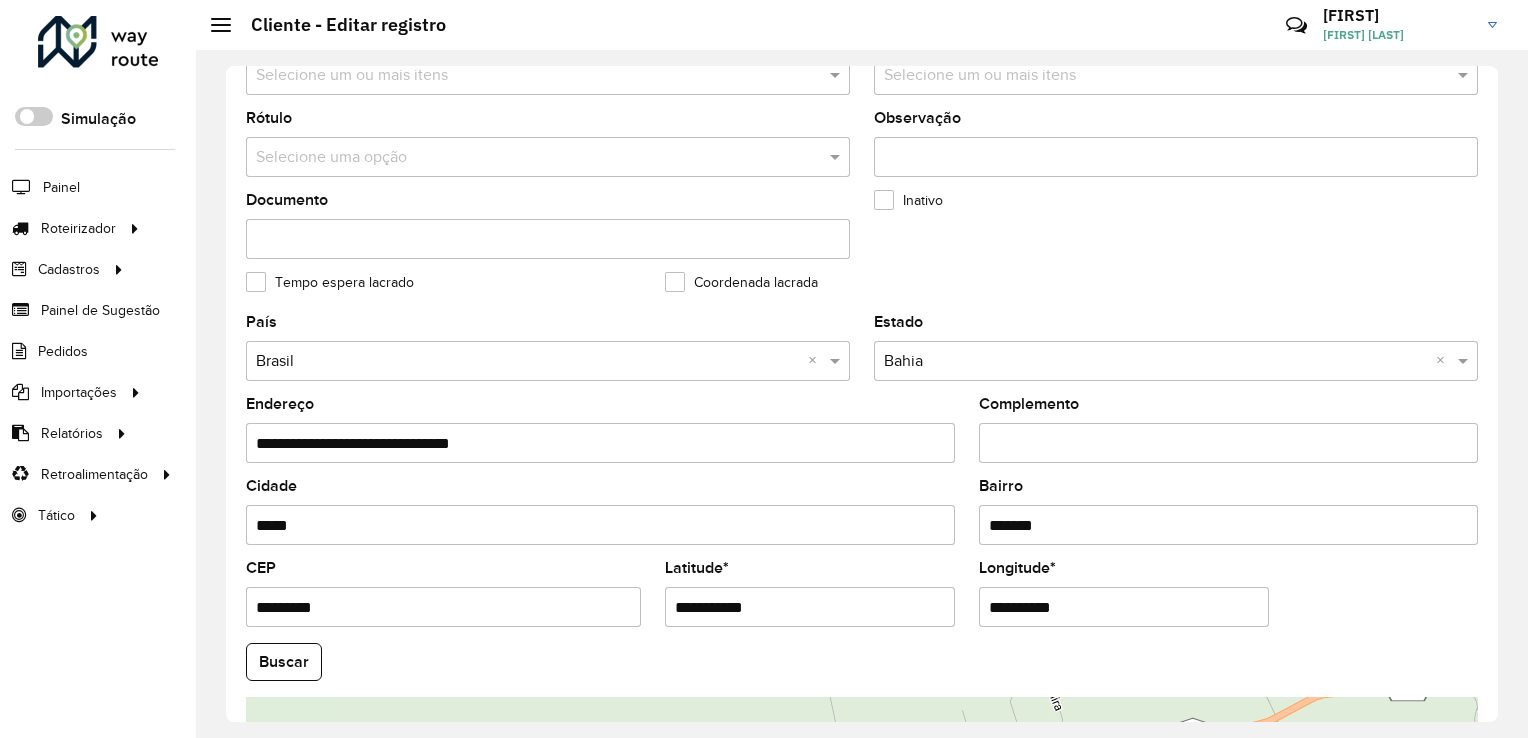 scroll, scrollTop: 700, scrollLeft: 0, axis: vertical 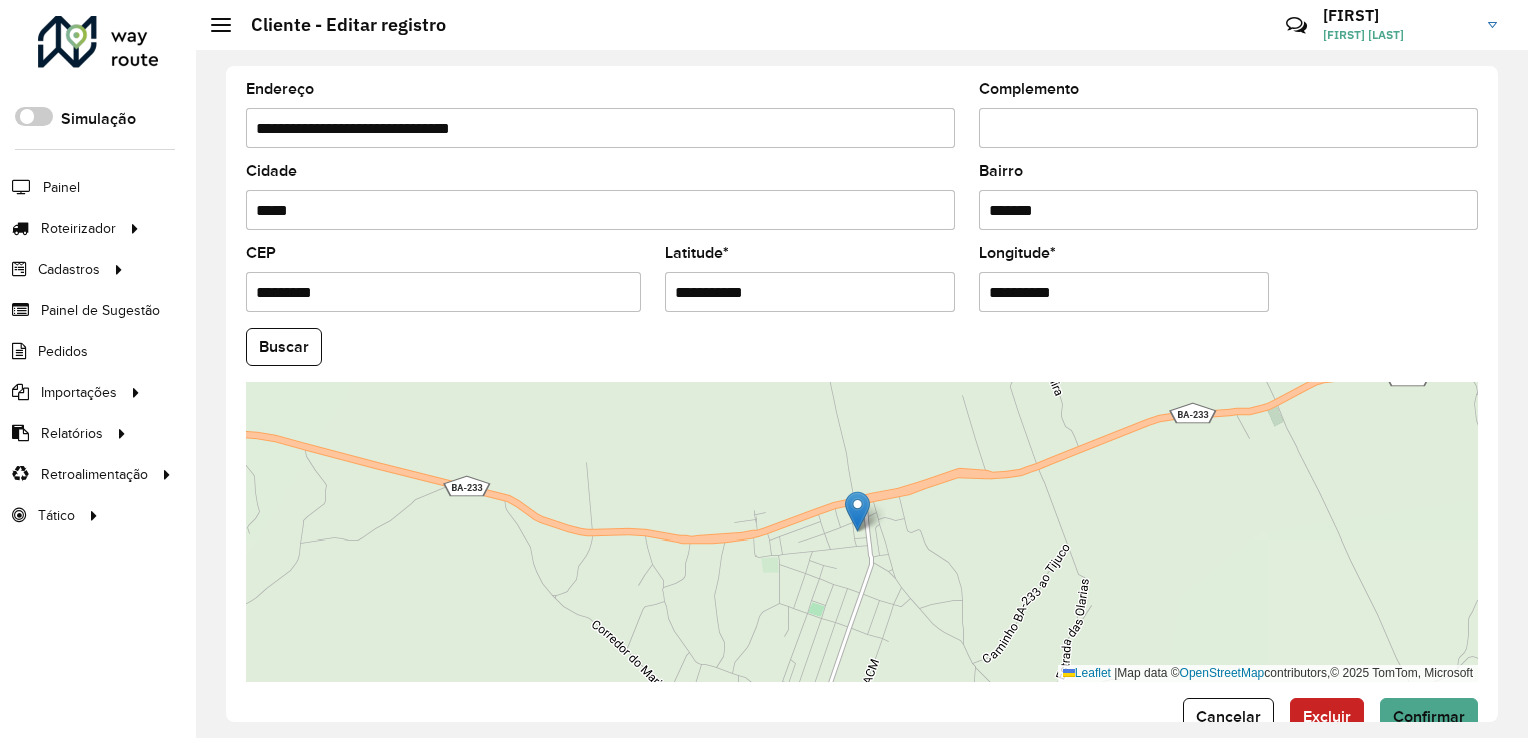 drag, startPoint x: 726, startPoint y: 286, endPoint x: 639, endPoint y: 283, distance: 87.05171 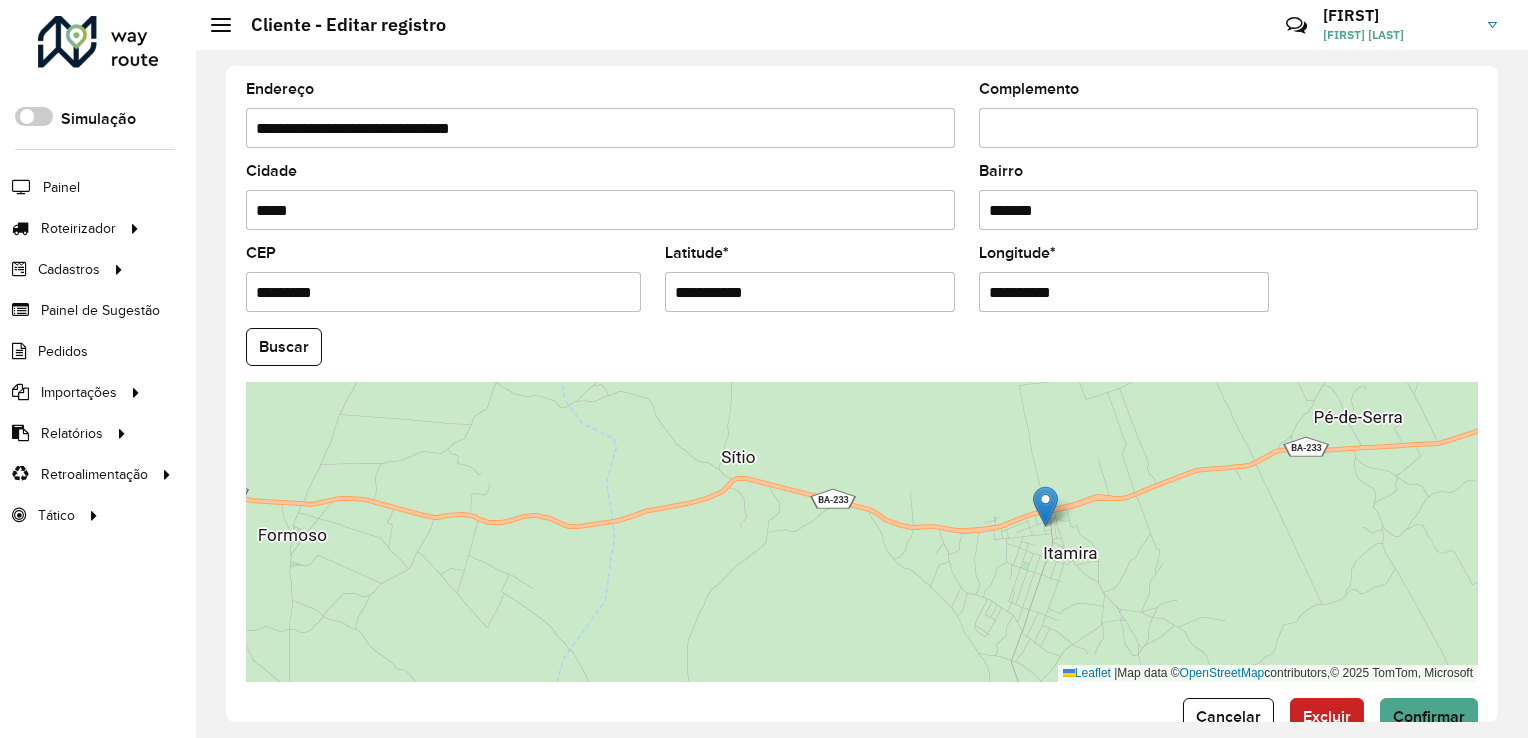 drag, startPoint x: 1070, startPoint y: 286, endPoint x: 963, endPoint y: 281, distance: 107.11676 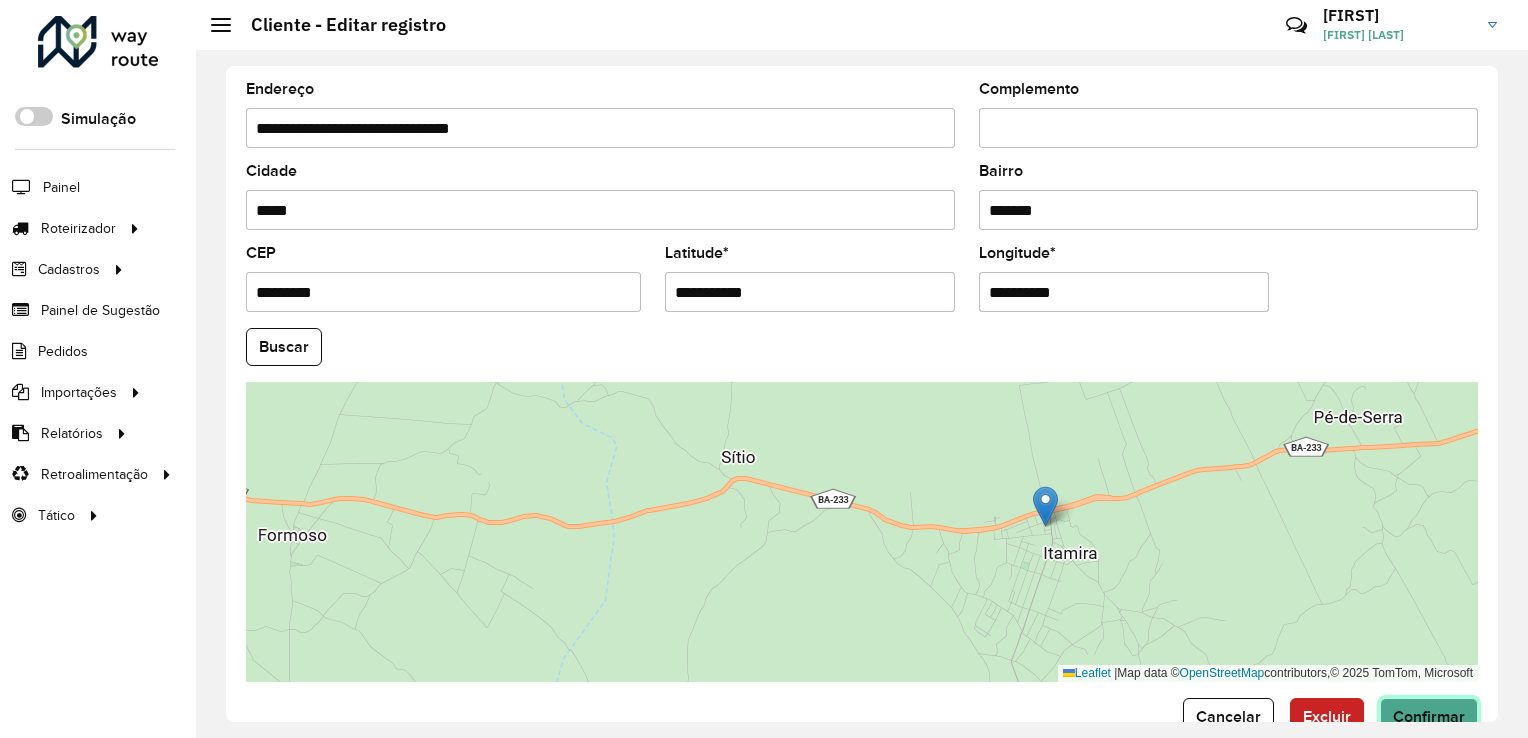 click on "Confirmar" 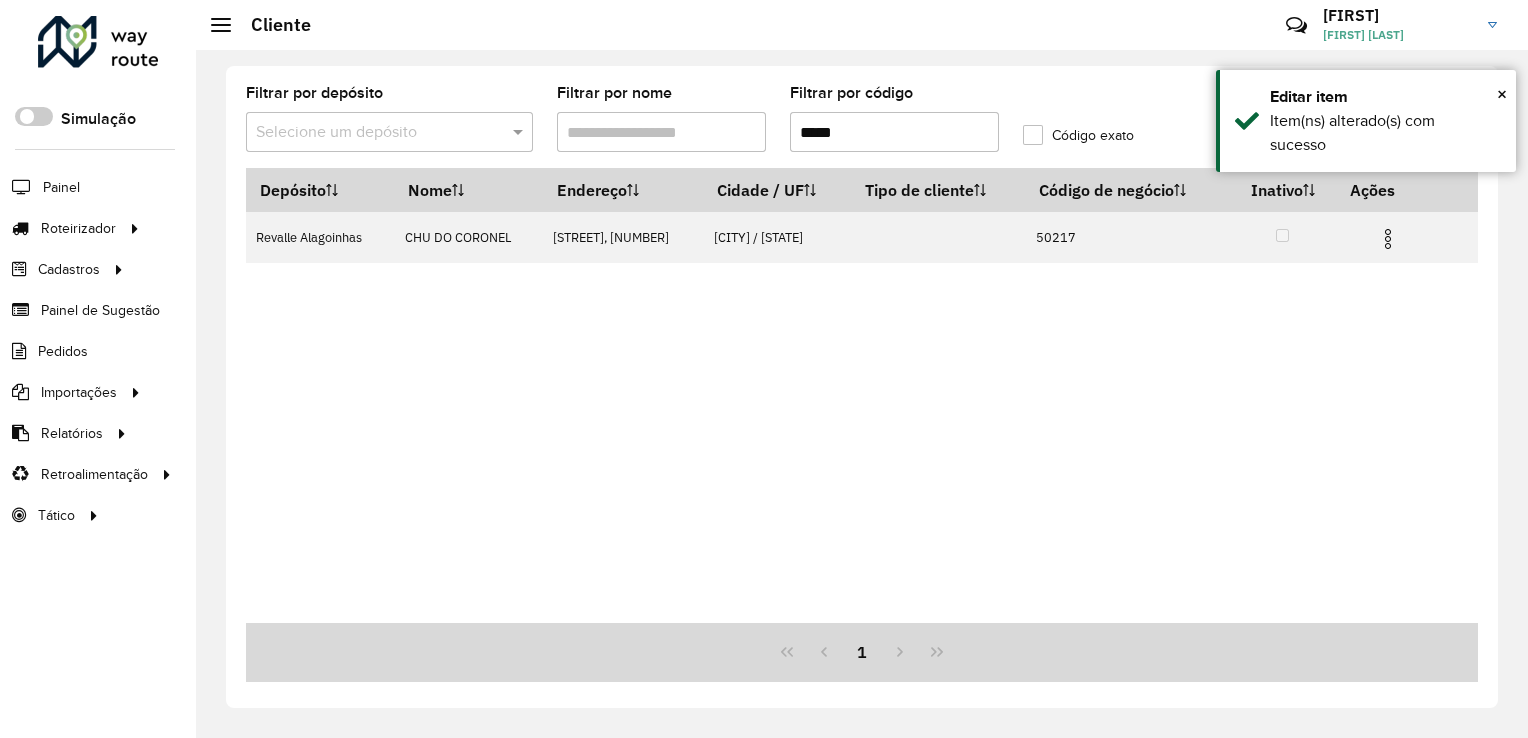 drag, startPoint x: 863, startPoint y: 127, endPoint x: 744, endPoint y: 140, distance: 119.70798 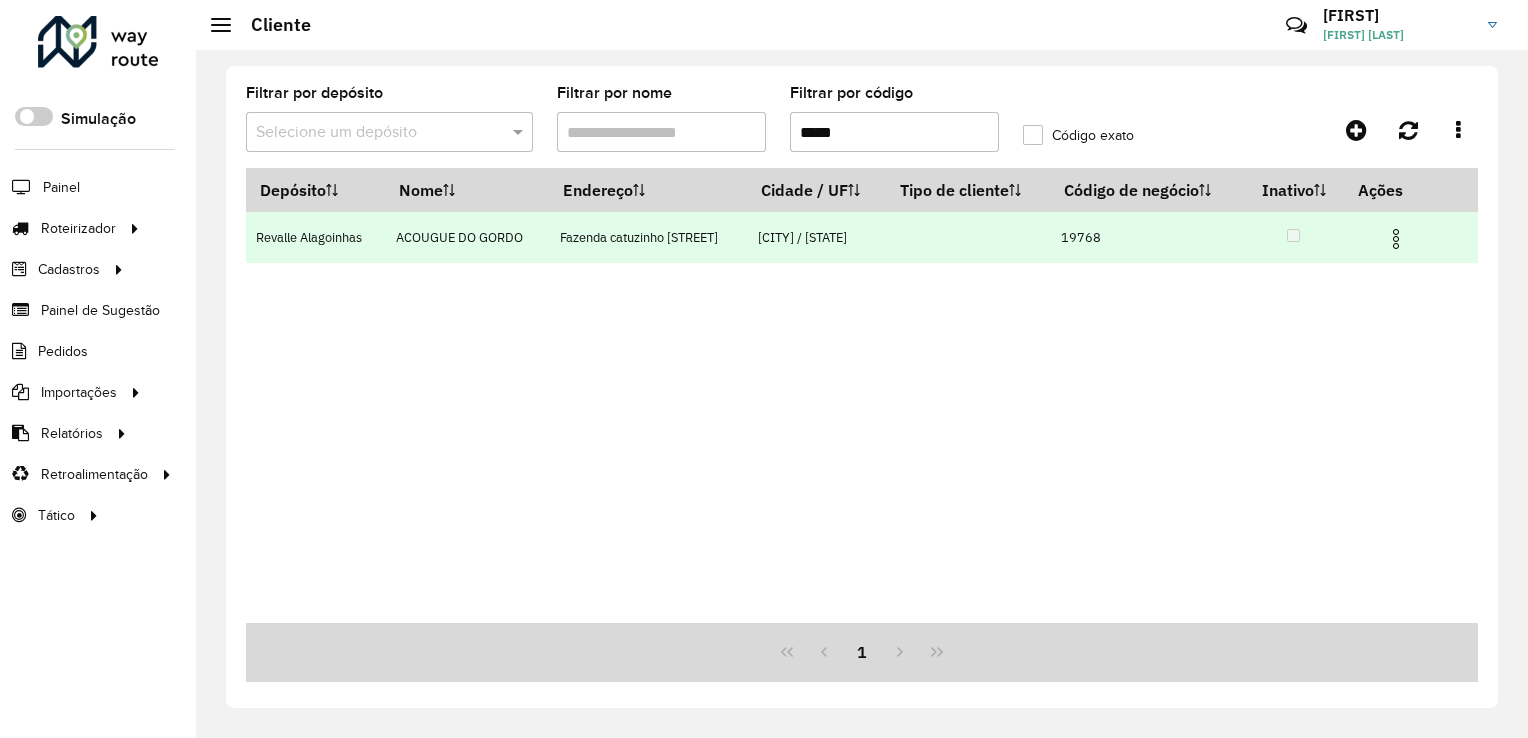 click at bounding box center [1396, 239] 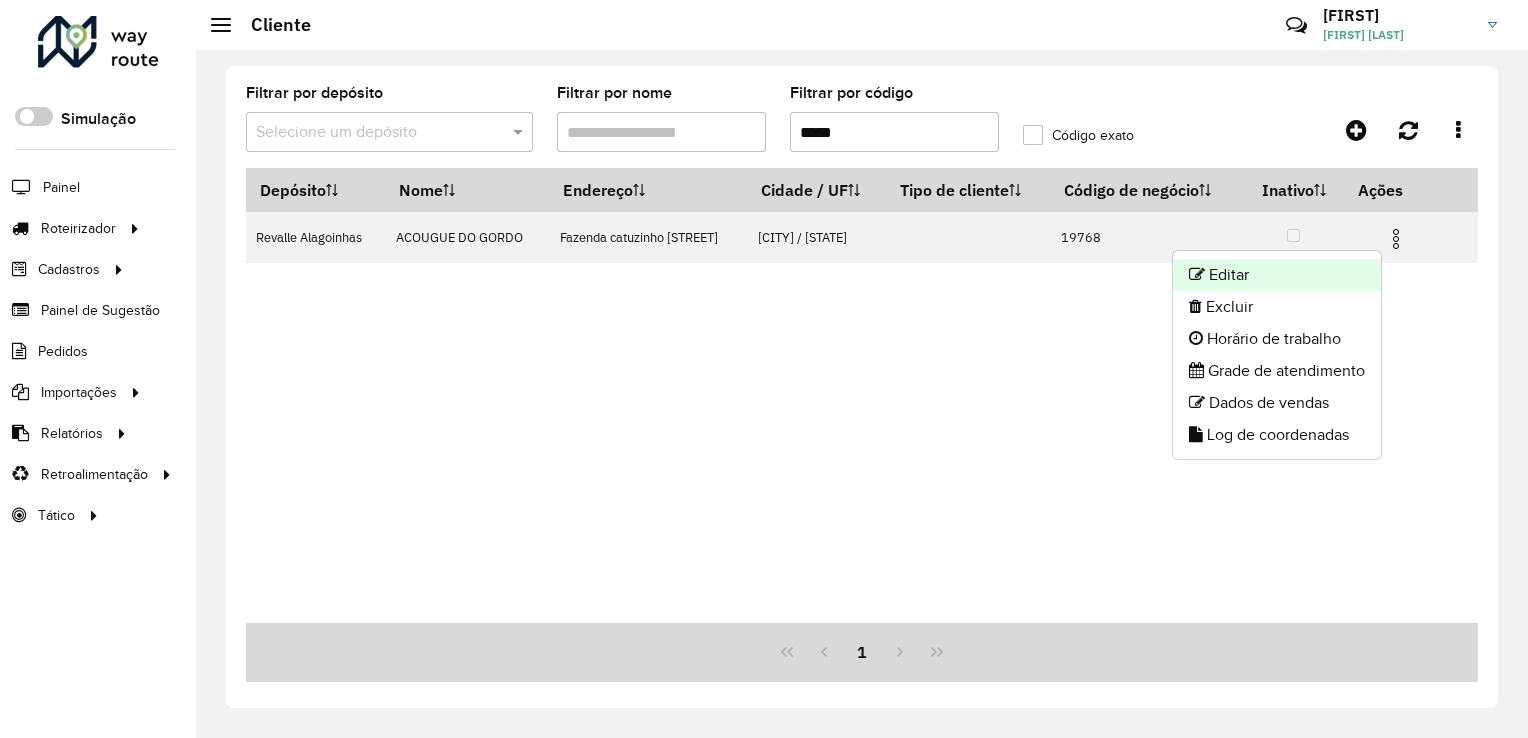 click on "Editar" 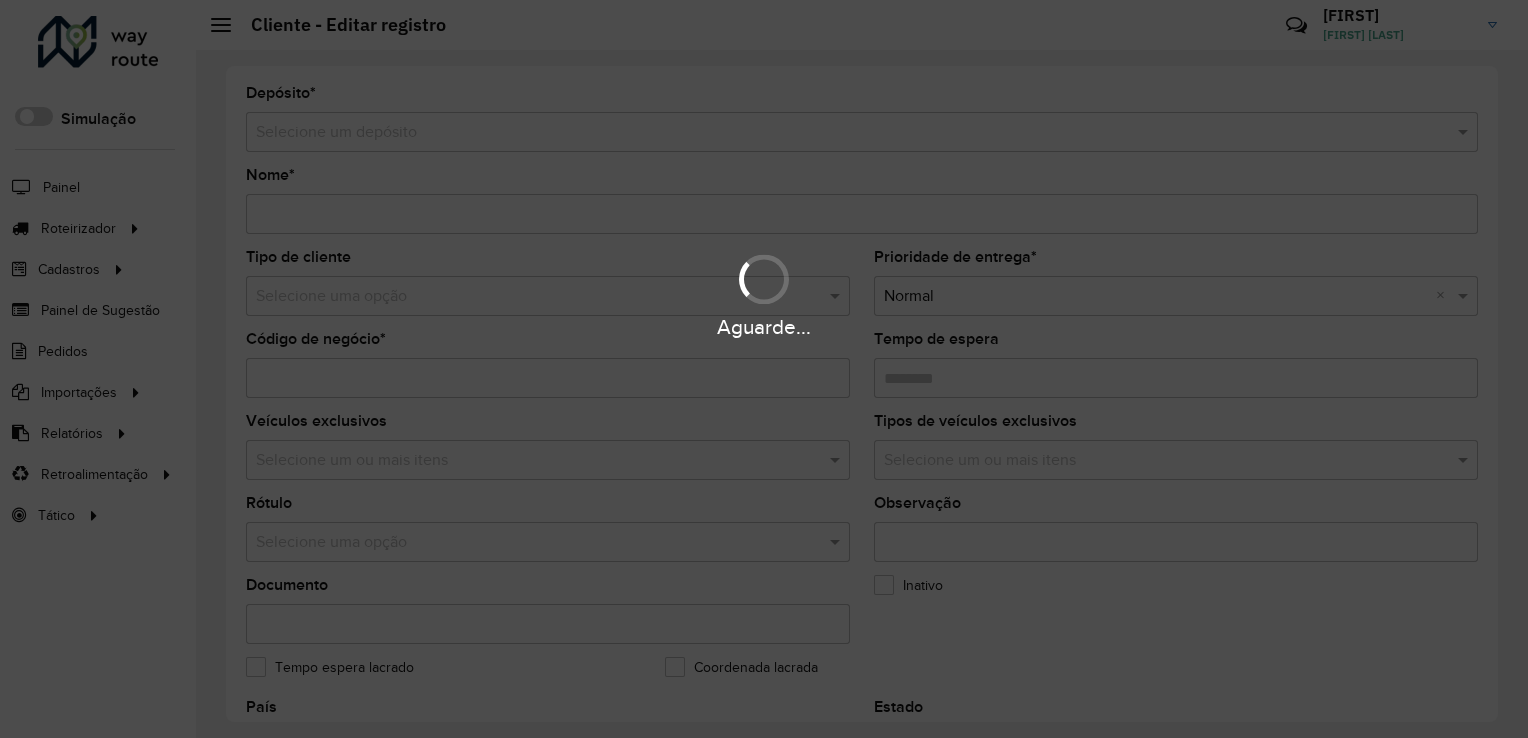 type on "**********" 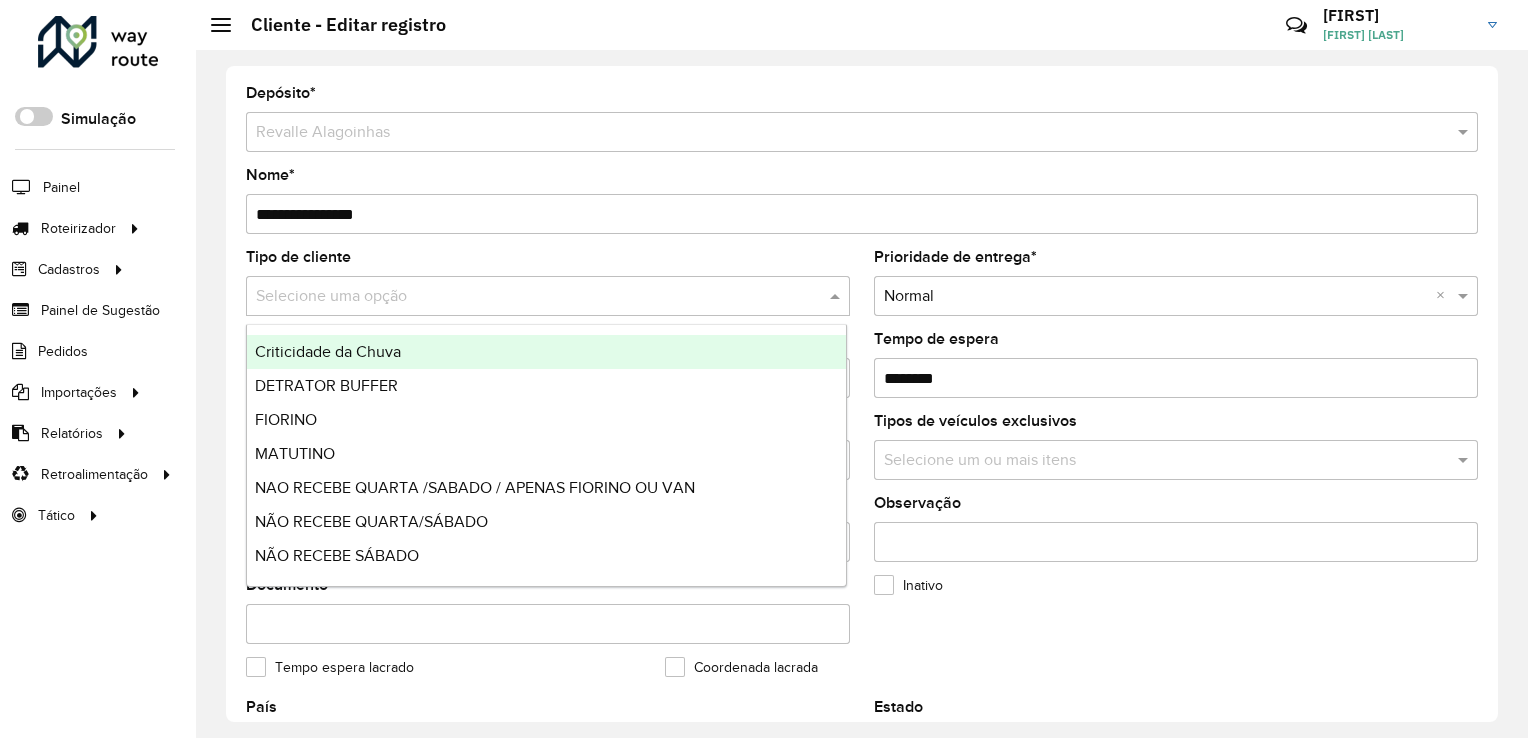click at bounding box center (528, 297) 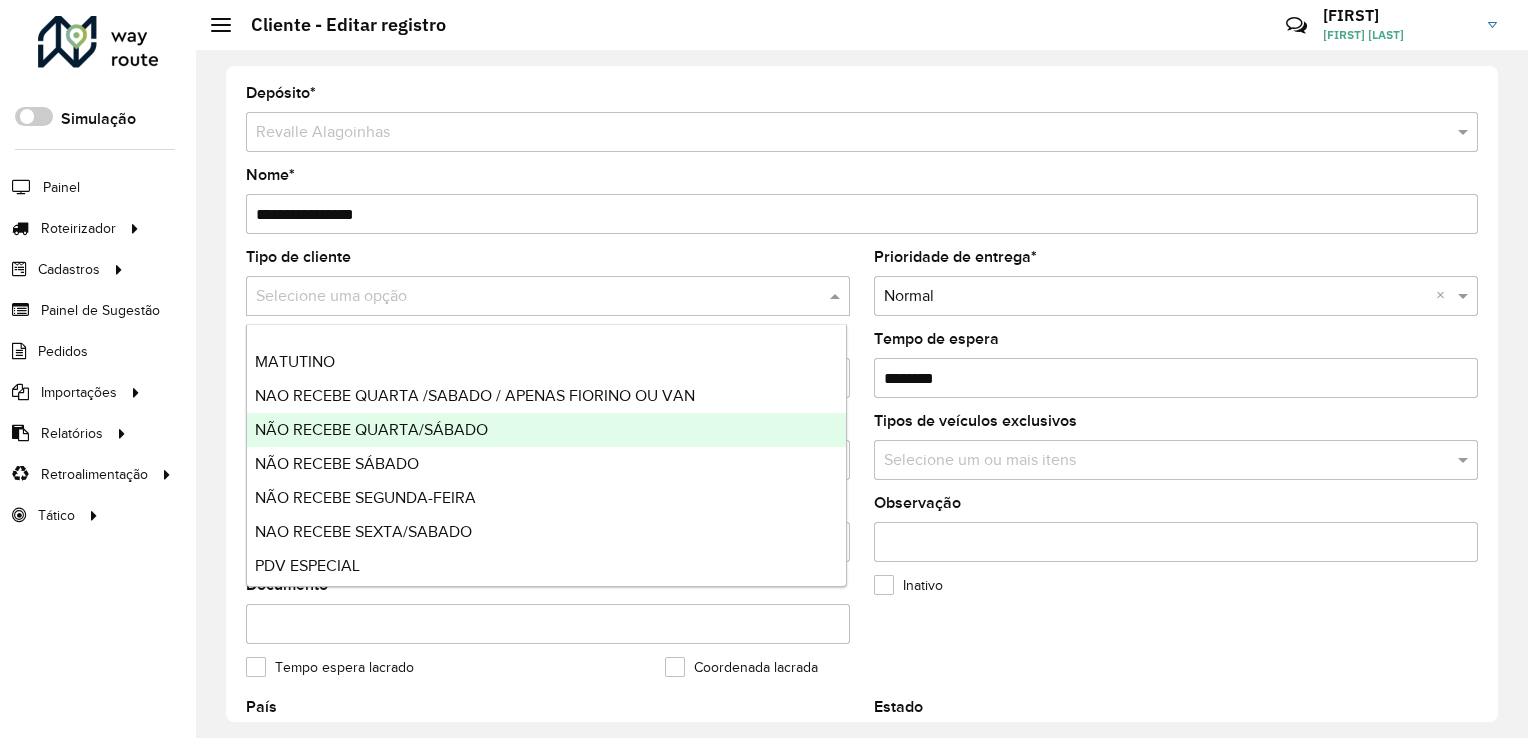 scroll, scrollTop: 200, scrollLeft: 0, axis: vertical 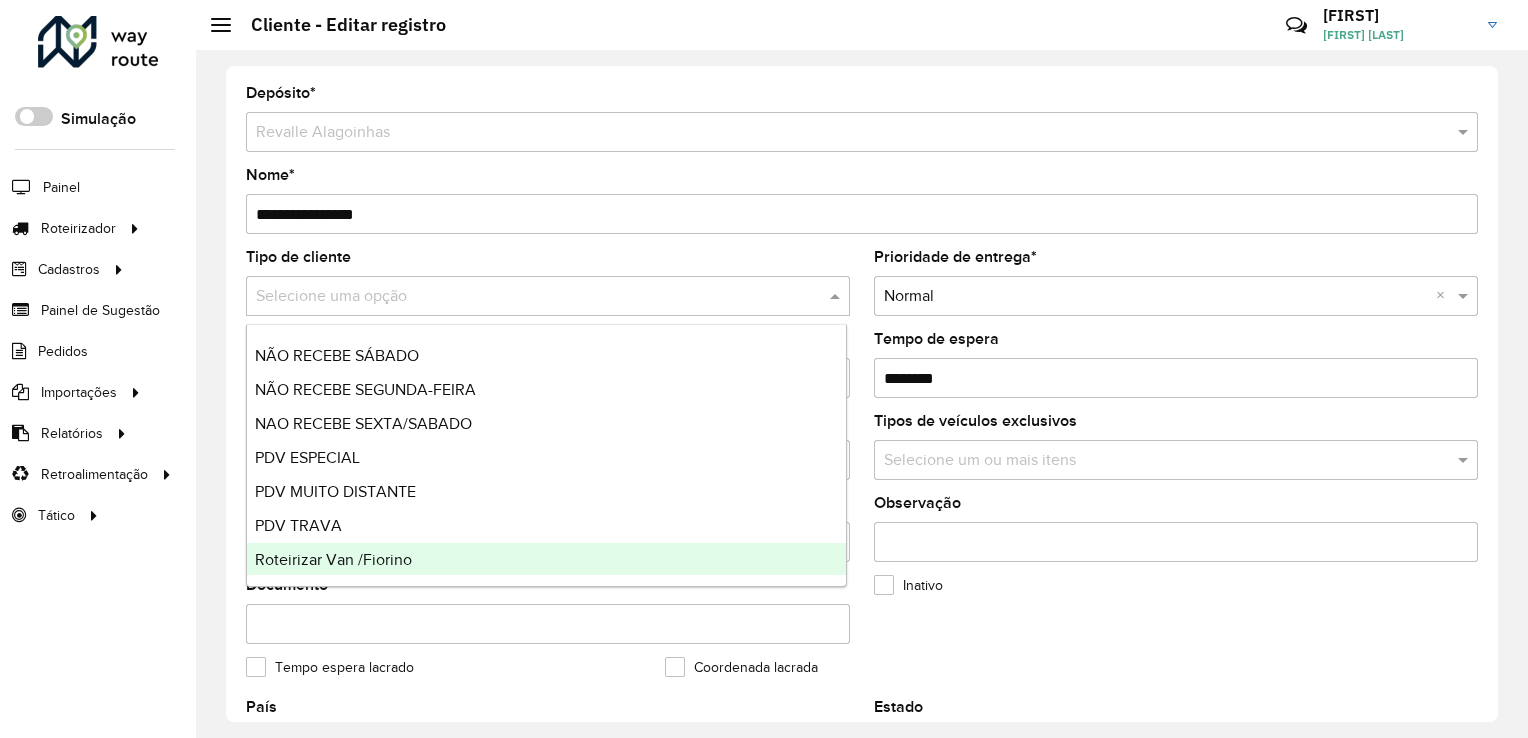 click on "Roteirizar Van /Fiorino" at bounding box center (333, 559) 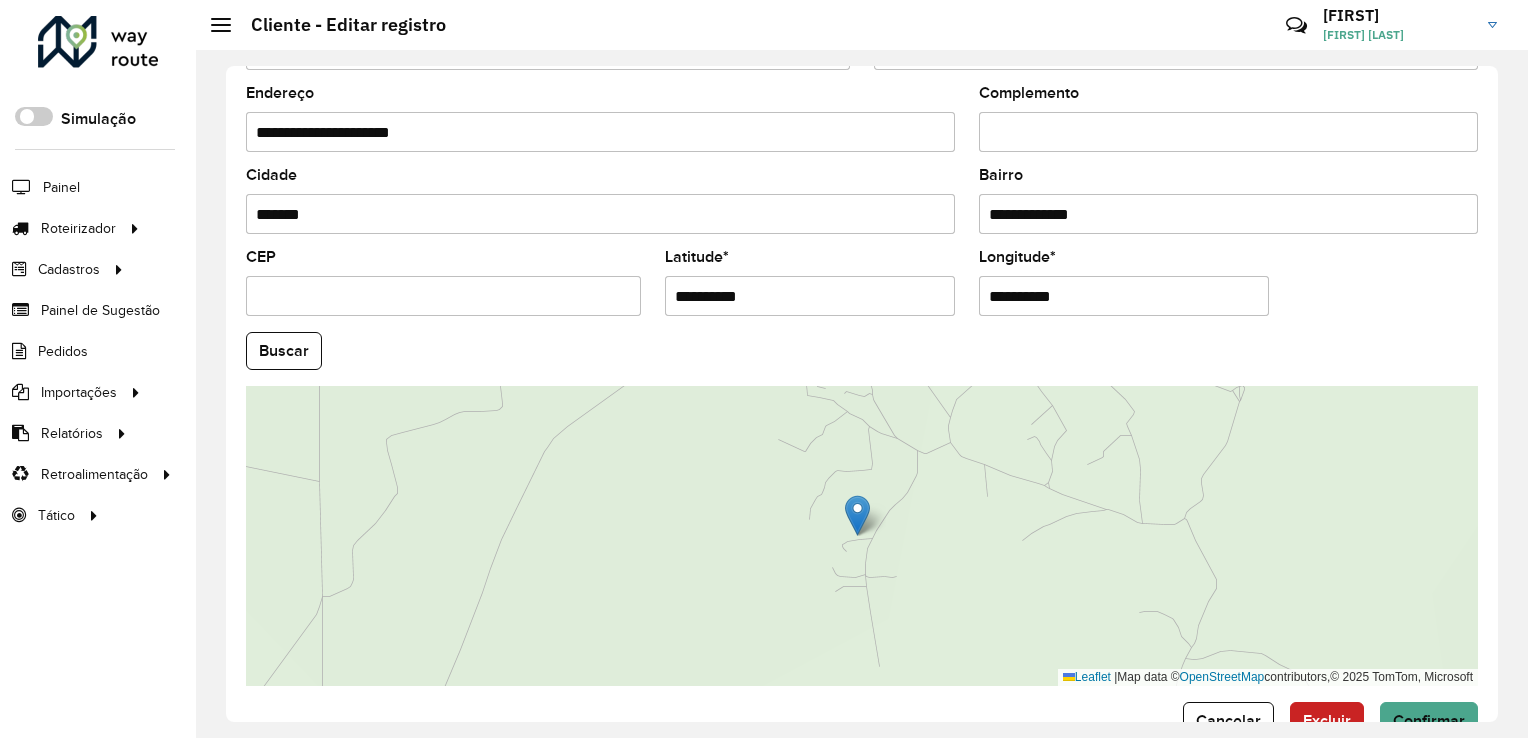 scroll, scrollTop: 741, scrollLeft: 0, axis: vertical 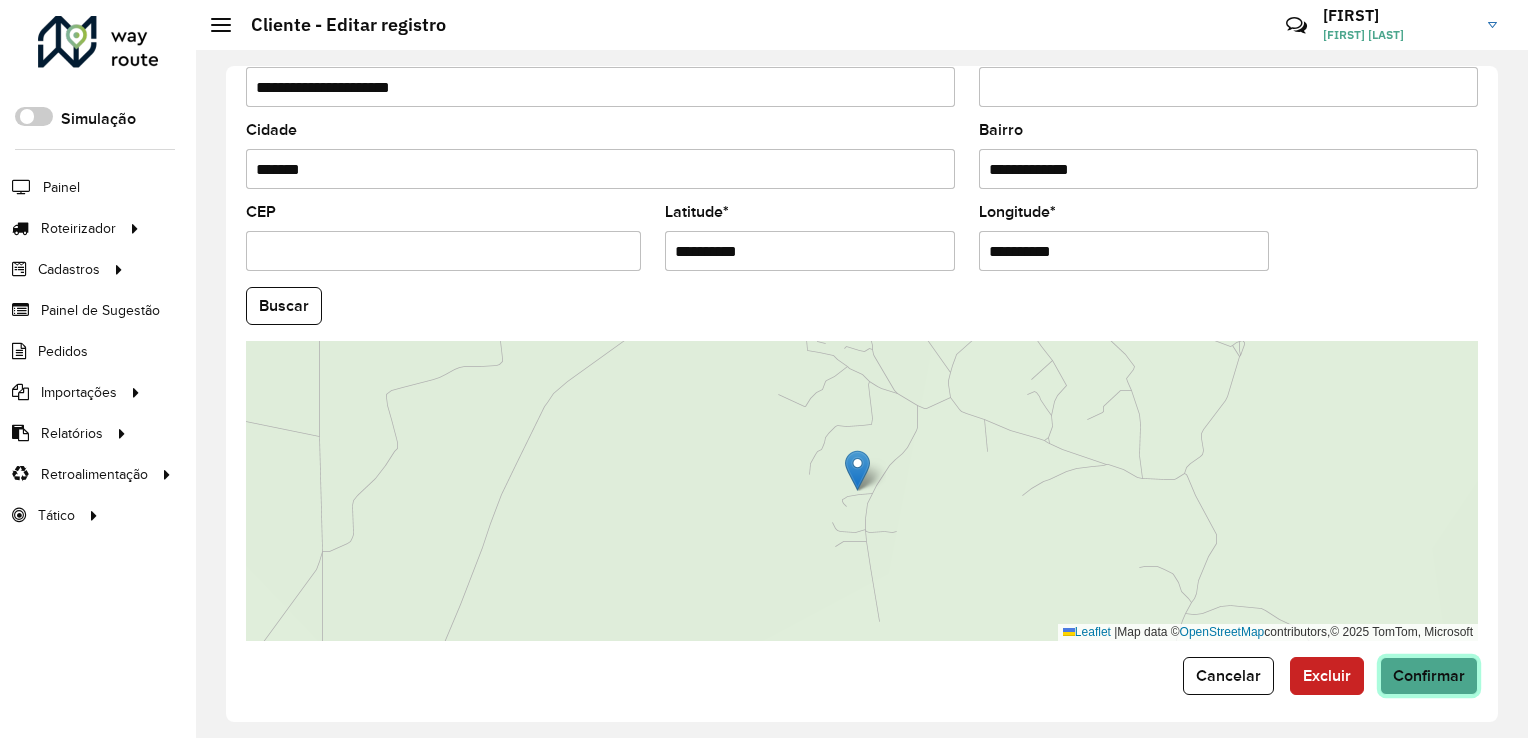 click on "Confirmar" 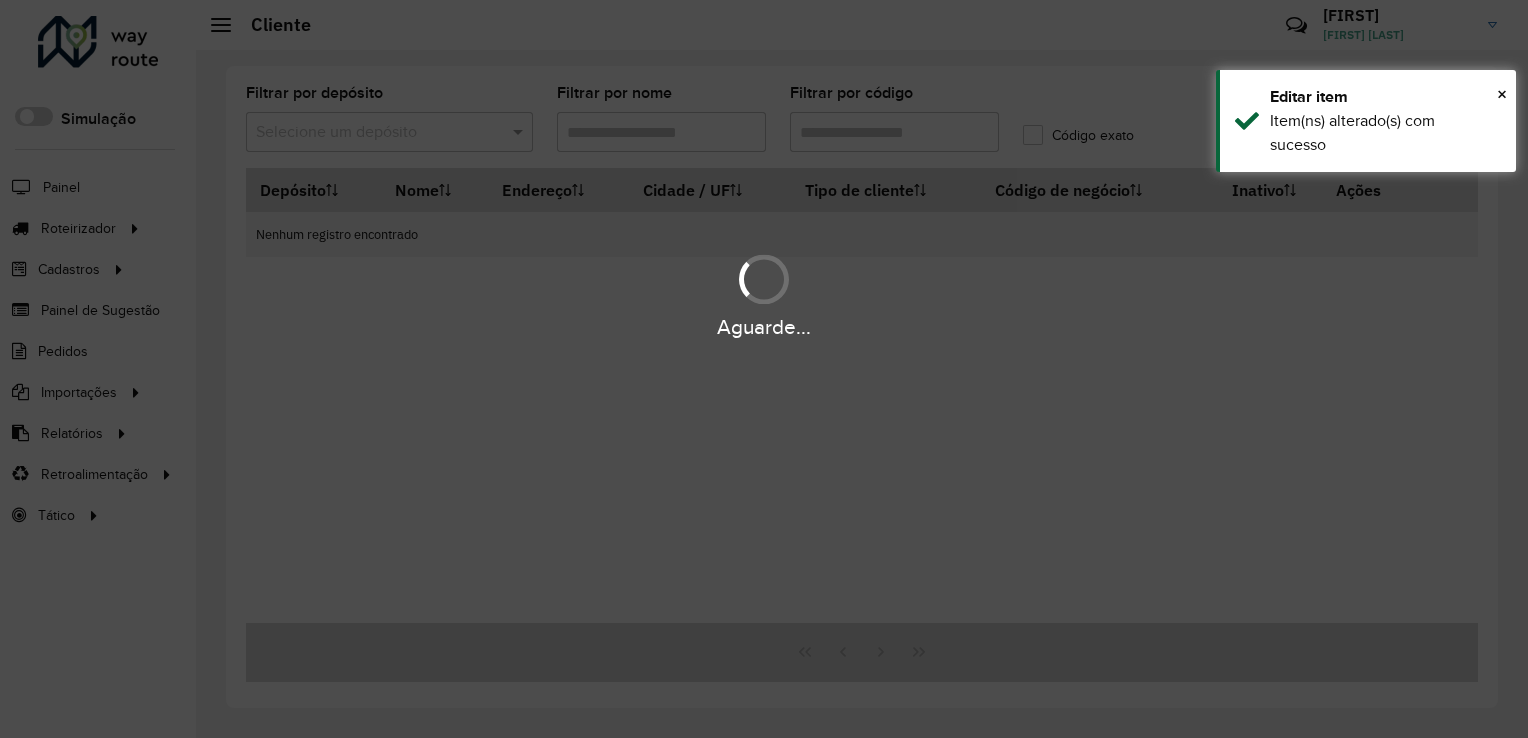 type on "*****" 